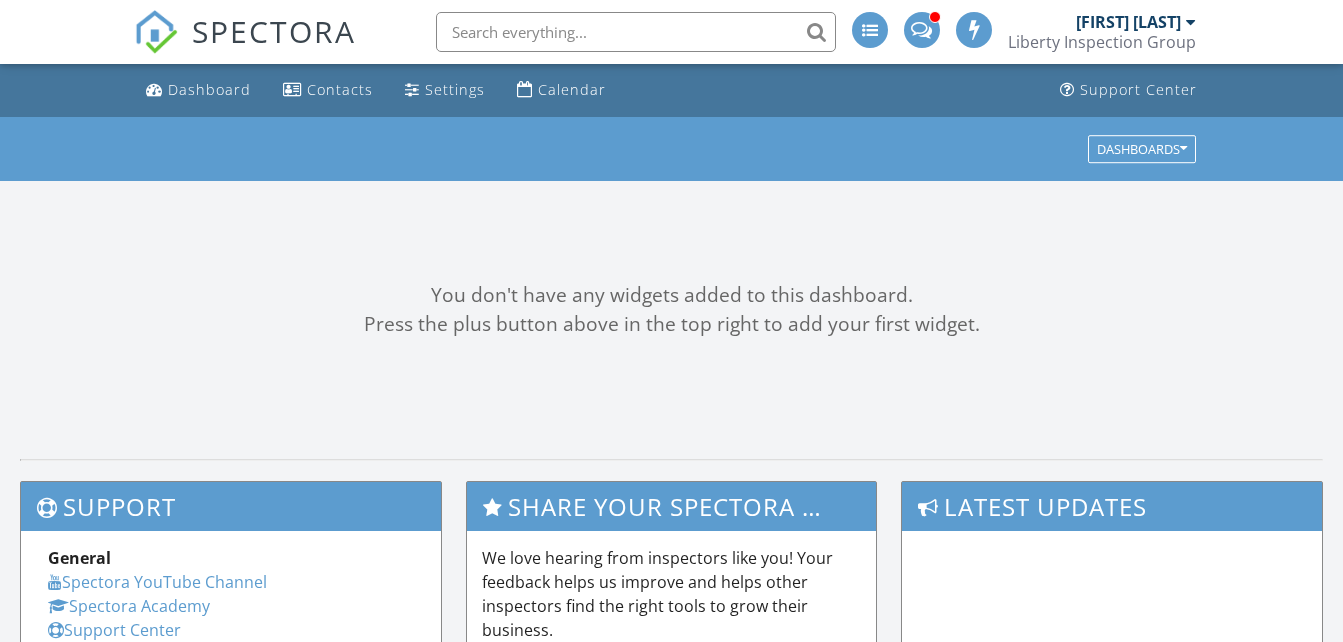 scroll, scrollTop: 0, scrollLeft: 0, axis: both 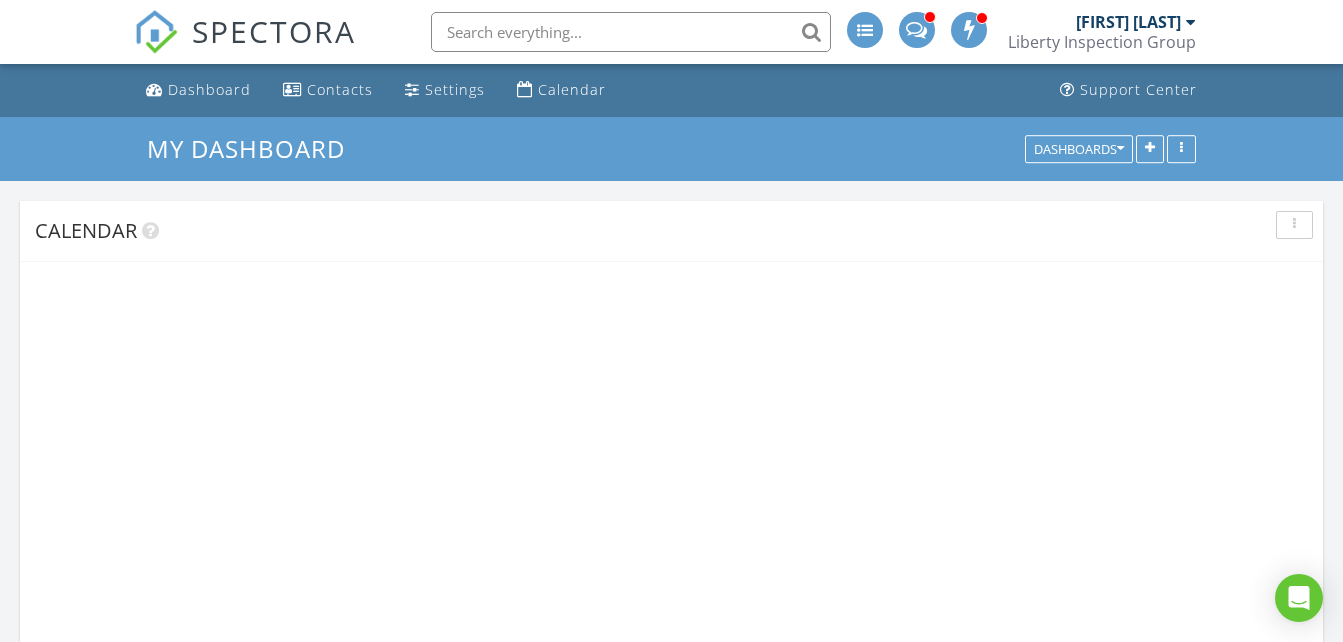 drag, startPoint x: 0, startPoint y: 0, endPoint x: 846, endPoint y: 305, distance: 899.3003 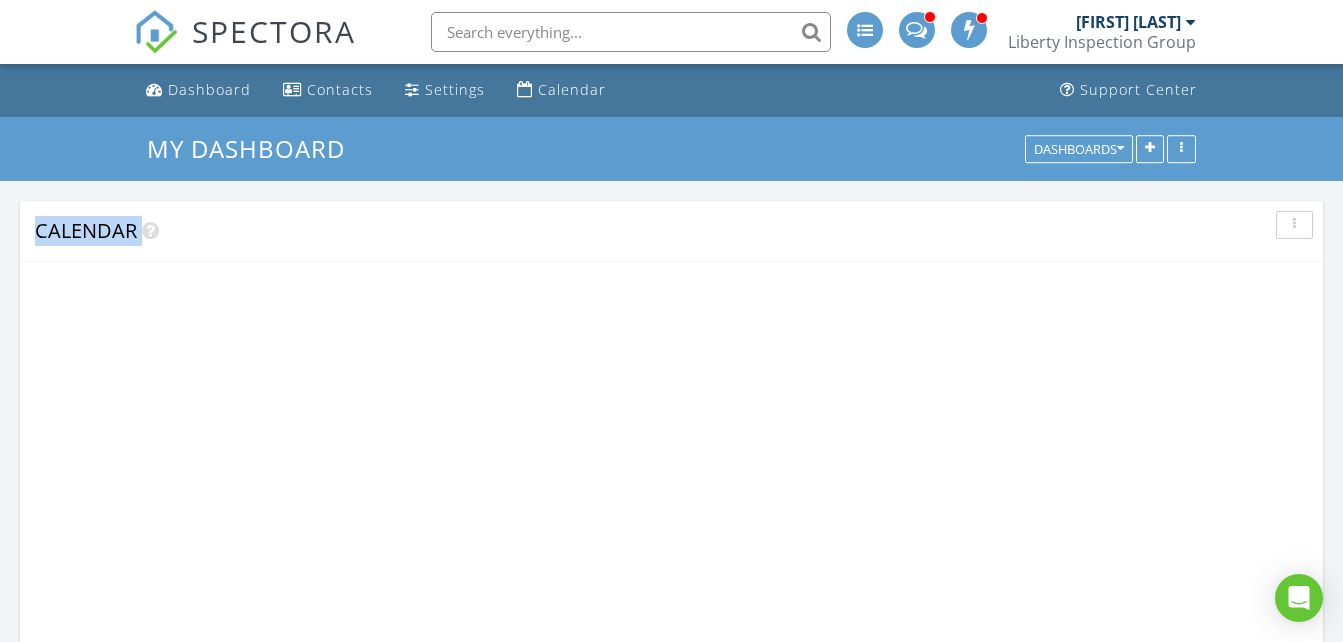 scroll, scrollTop: 10, scrollLeft: 10, axis: both 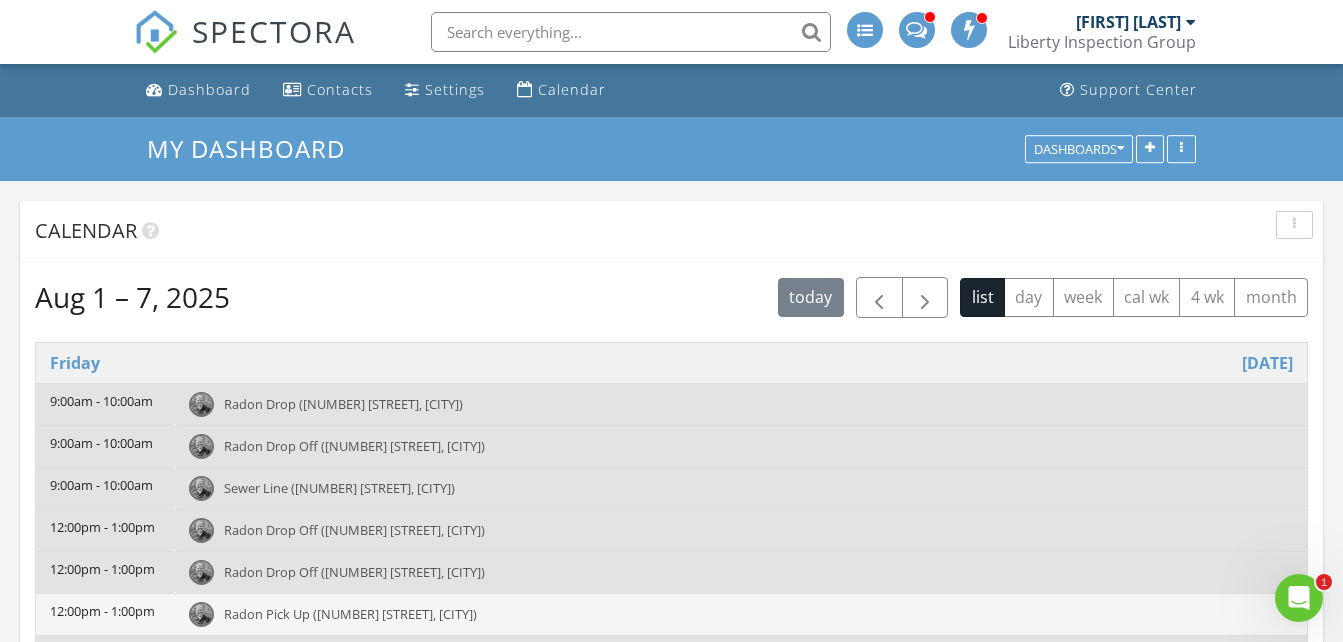 click on "Radon Pick Up (244 Wilder St, Philadelphia)" at bounding box center (350, 614) 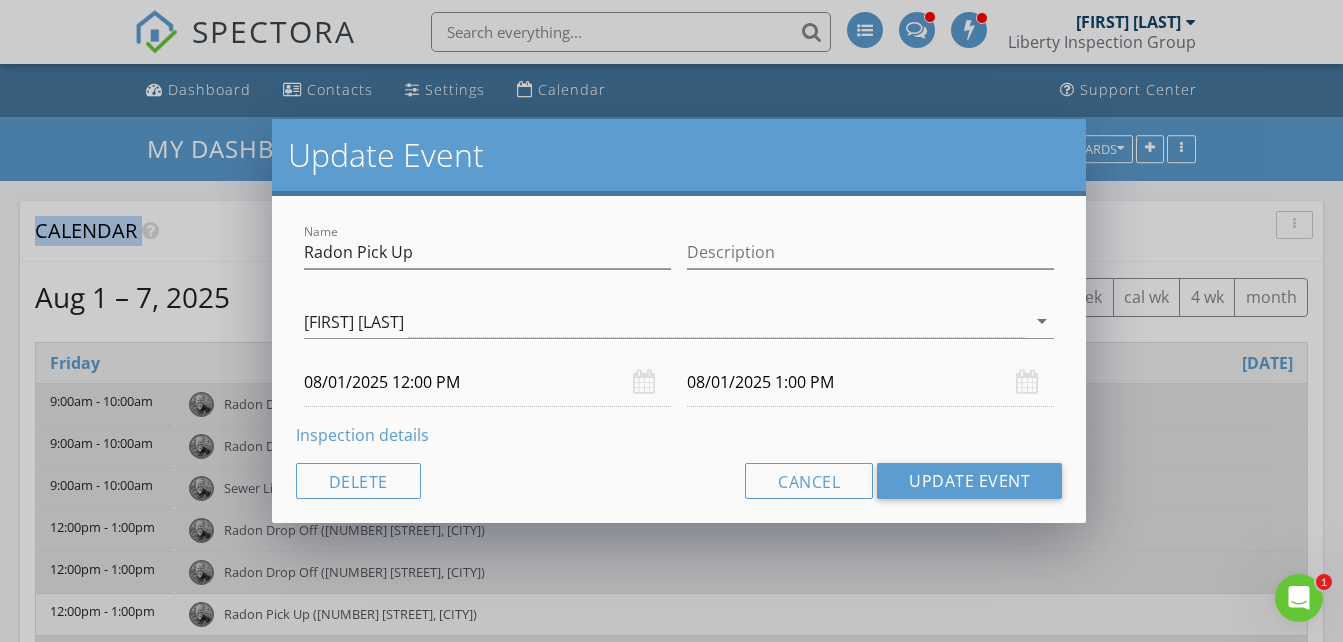 click on "Inspection details" at bounding box center (362, 435) 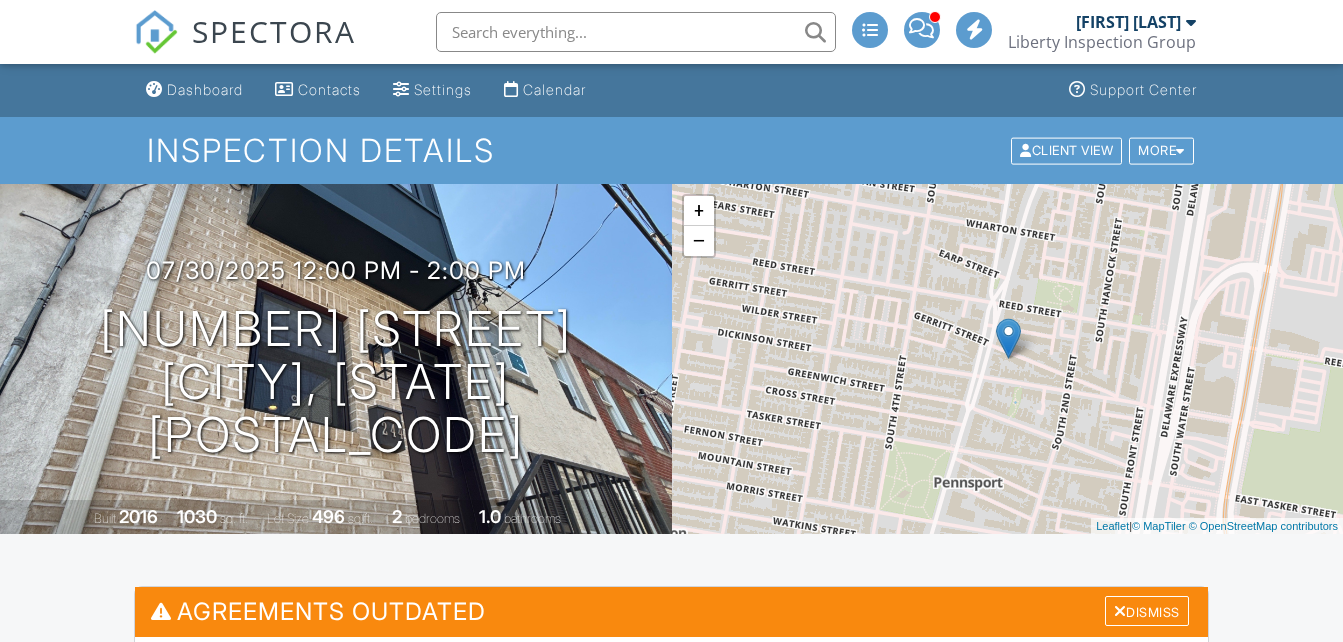 scroll, scrollTop: 788, scrollLeft: 0, axis: vertical 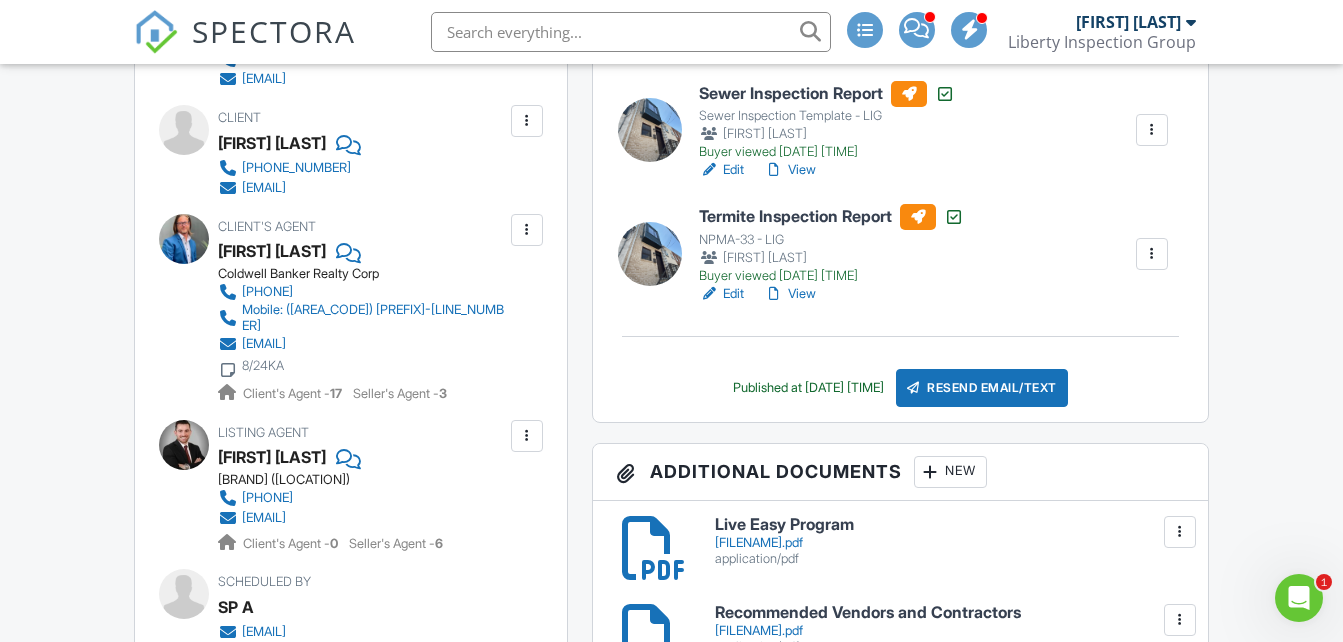 click on "New" at bounding box center (950, 472) 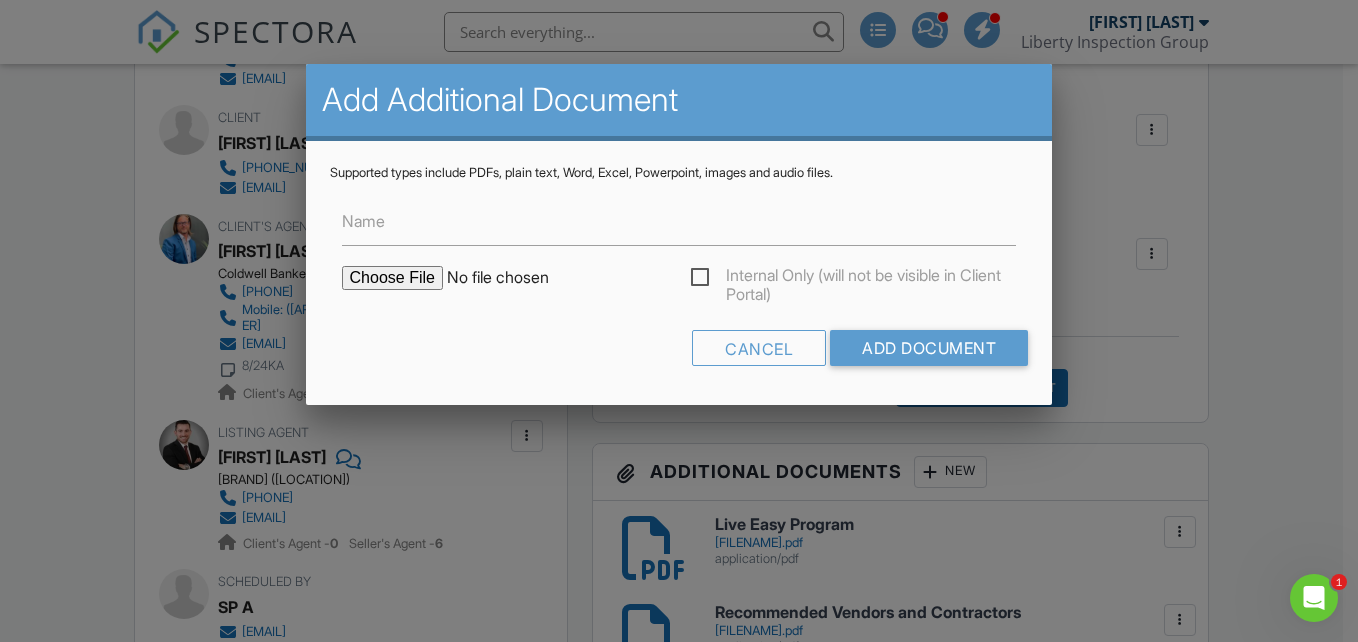 click at bounding box center [512, 278] 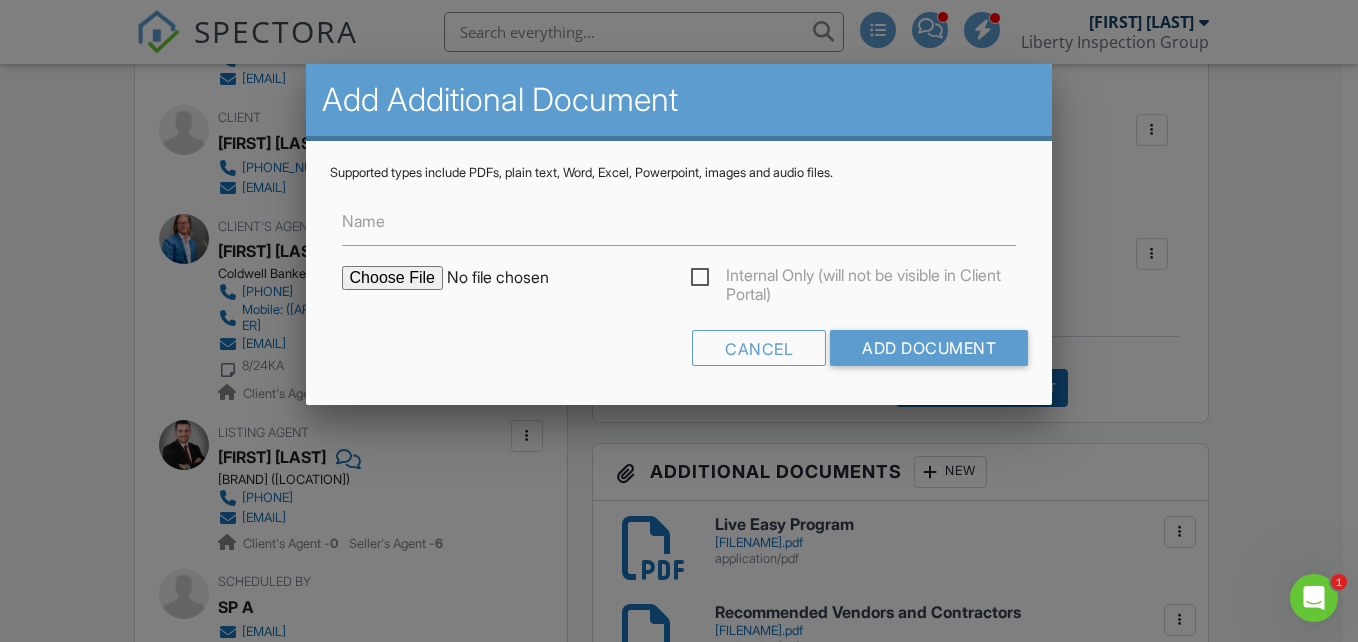 type on "C:\fakepath\[NUMBER] [STREET]-[TEXT].pdf" 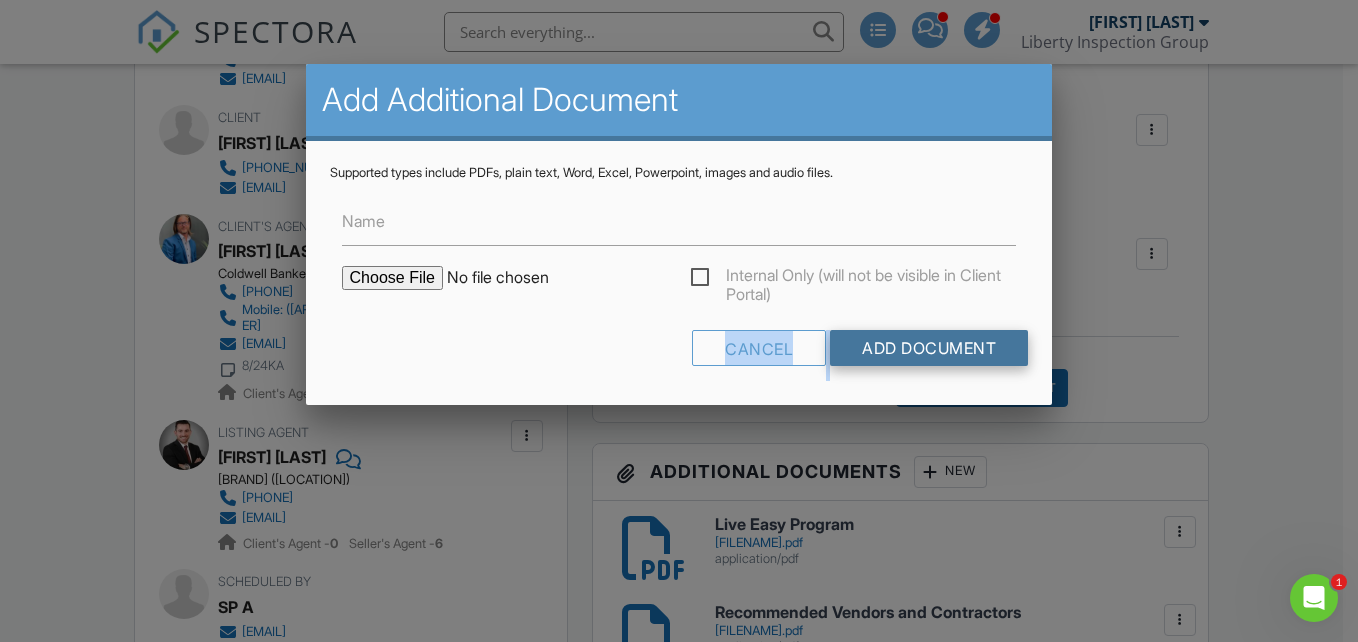 drag, startPoint x: 861, startPoint y: 317, endPoint x: 886, endPoint y: 352, distance: 43.011627 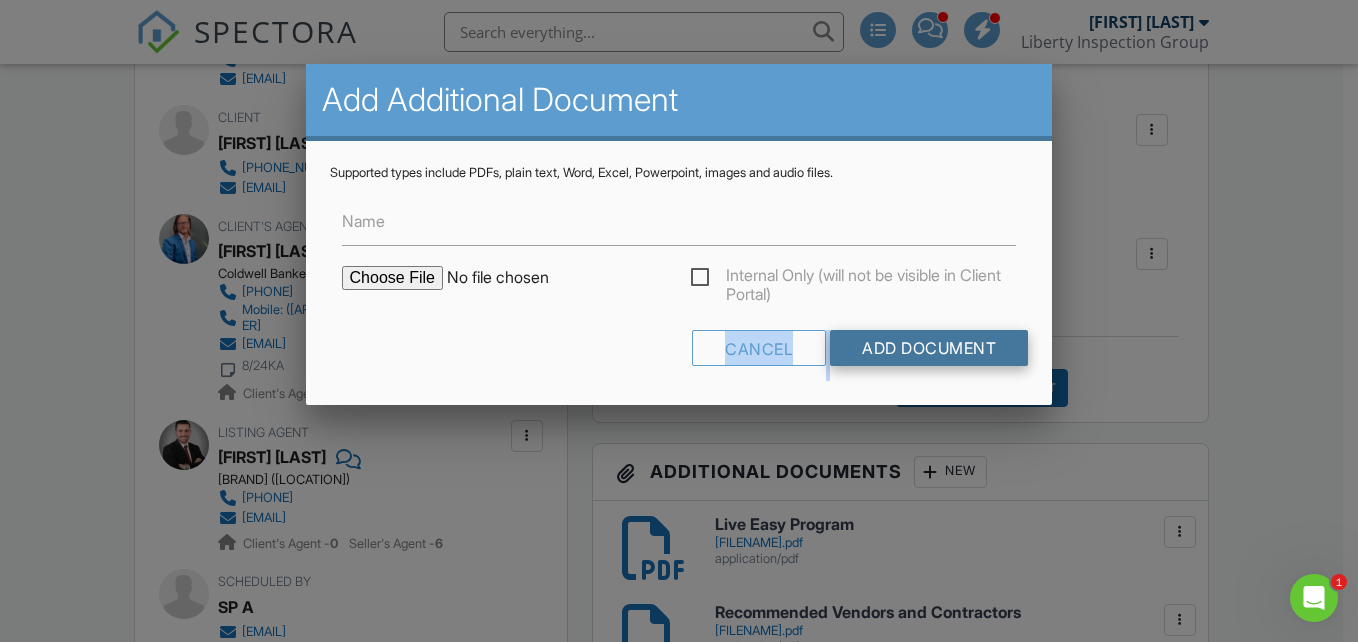 click on "Add Document" at bounding box center (929, 348) 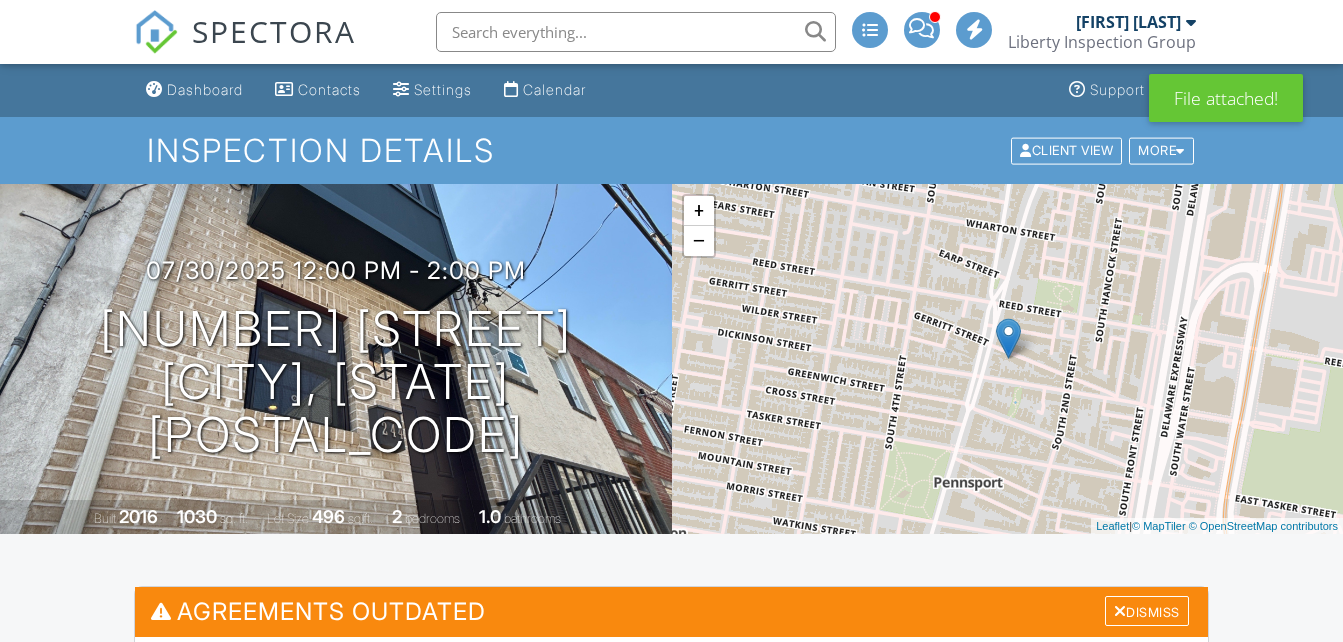 click on "Resend Email/Text" at bounding box center [982, 1300] 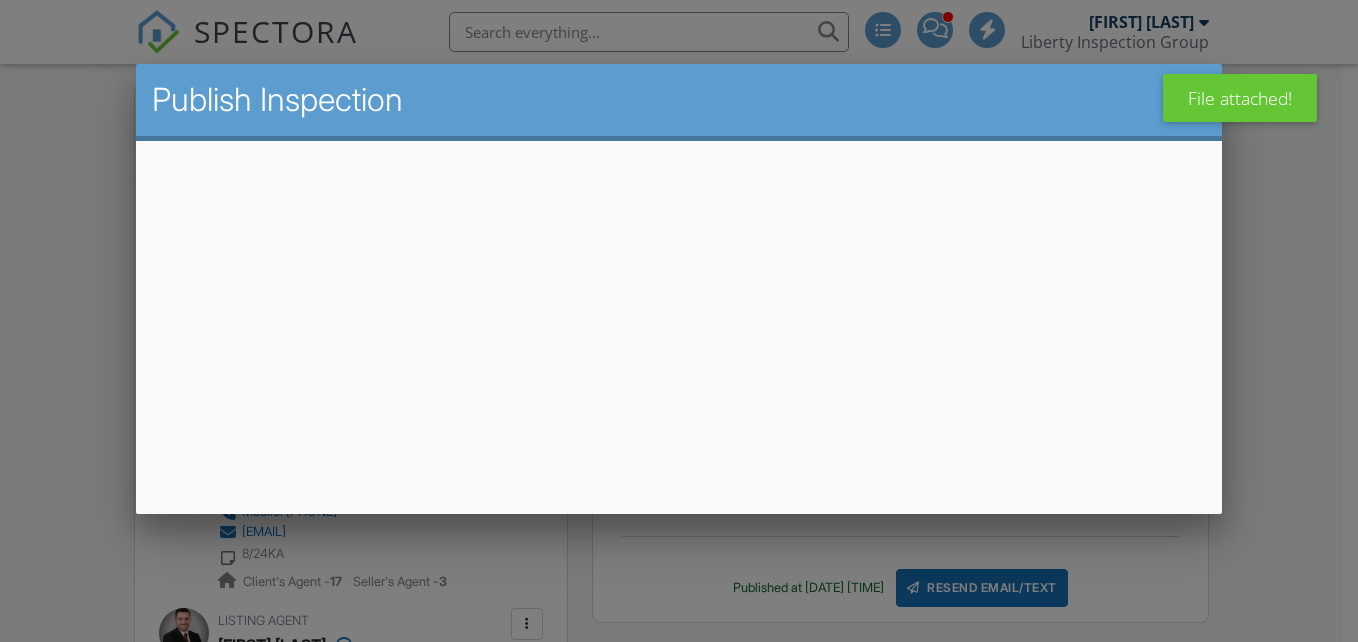 scroll, scrollTop: 712, scrollLeft: 0, axis: vertical 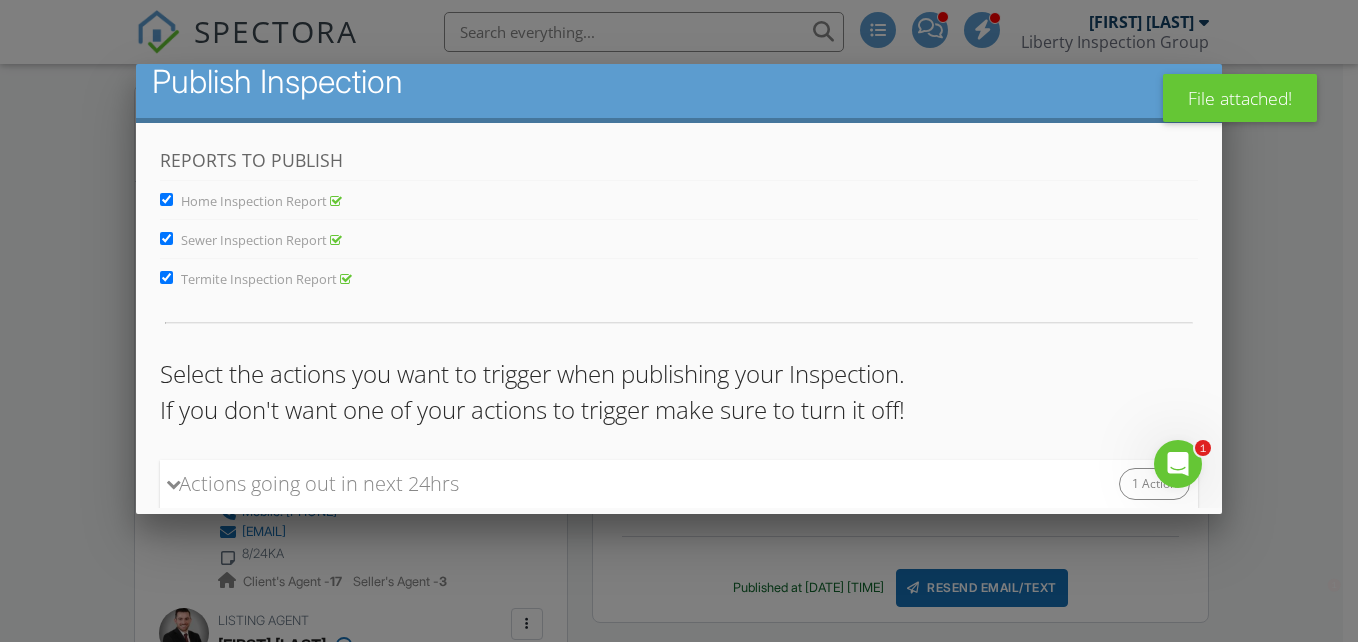 drag, startPoint x: 1199, startPoint y: 178, endPoint x: 1392, endPoint y: 501, distance: 376.26852 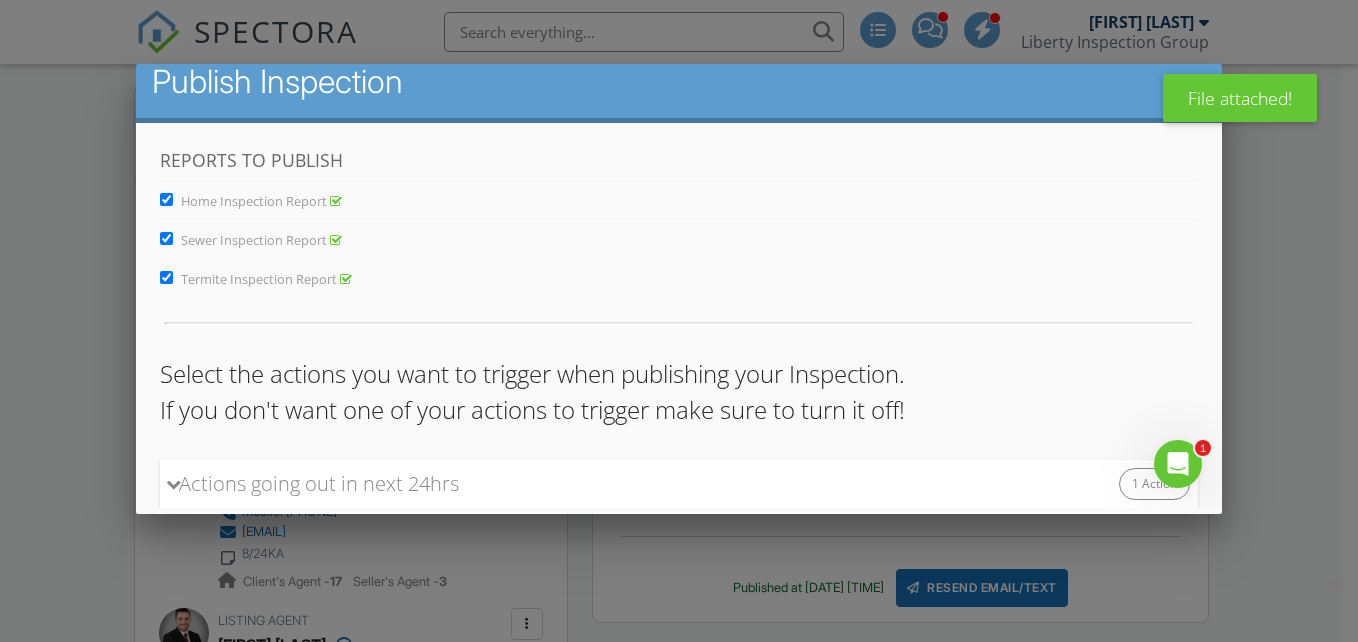 scroll, scrollTop: 278, scrollLeft: 0, axis: vertical 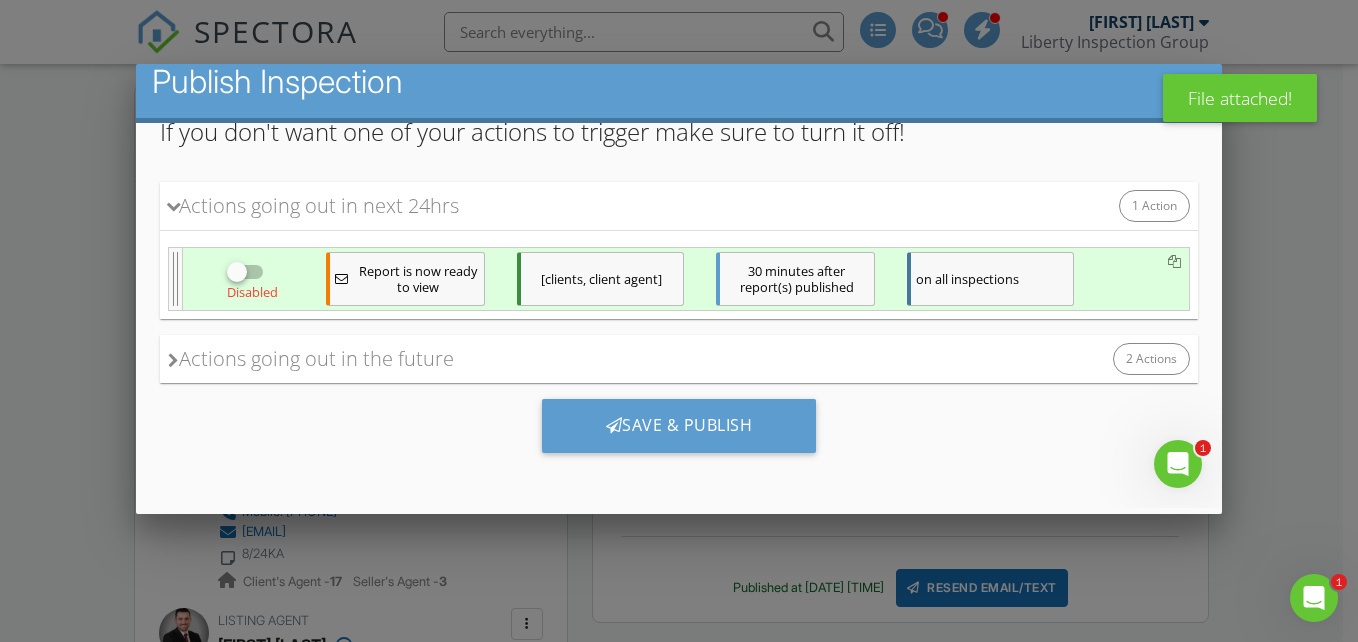 click at bounding box center [236, 272] 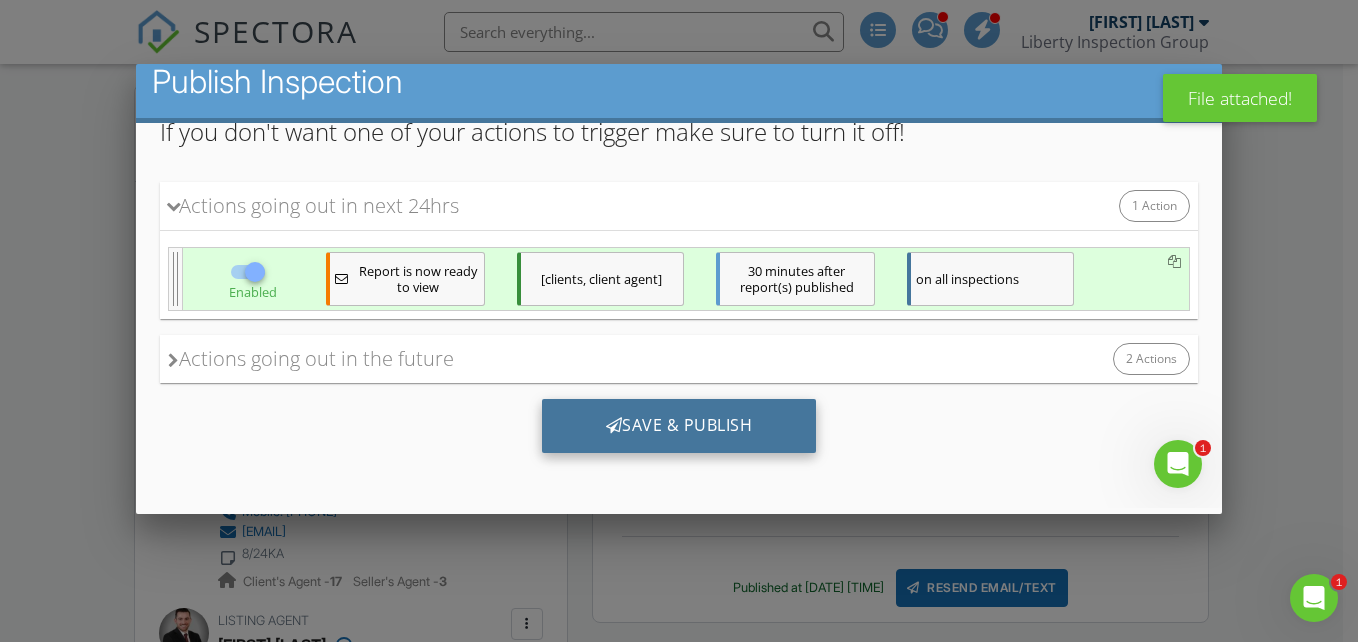 click on "Save & Publish" at bounding box center [678, 426] 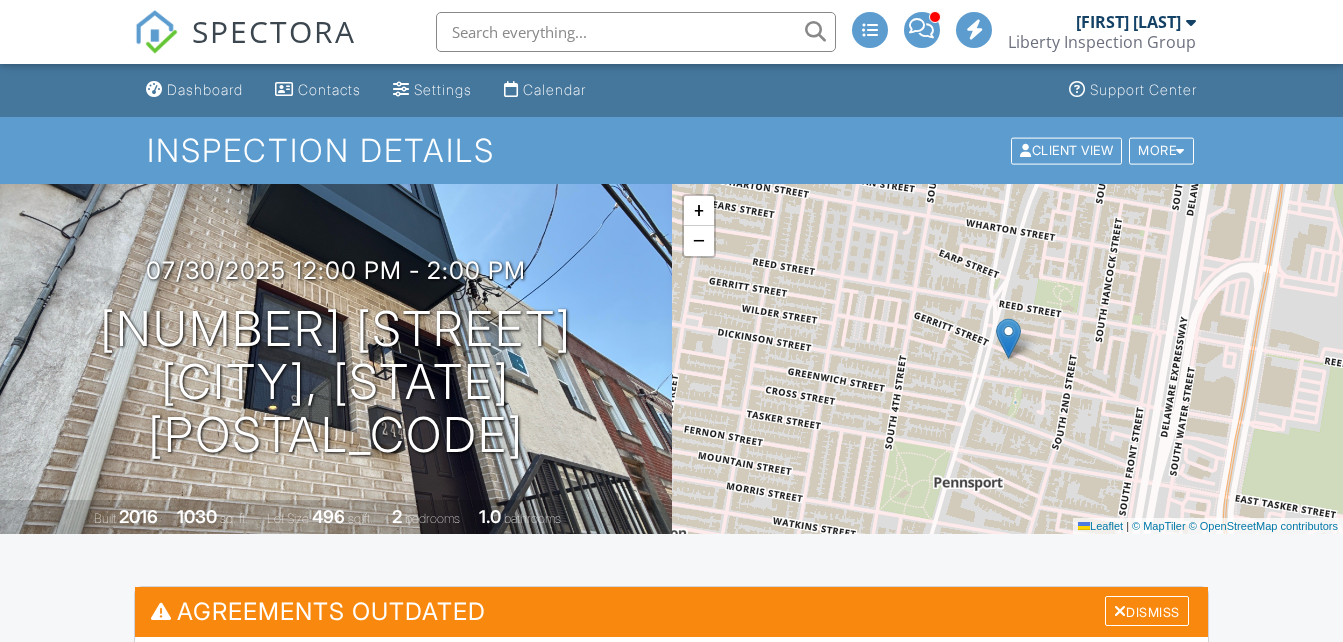 scroll, scrollTop: 0, scrollLeft: 0, axis: both 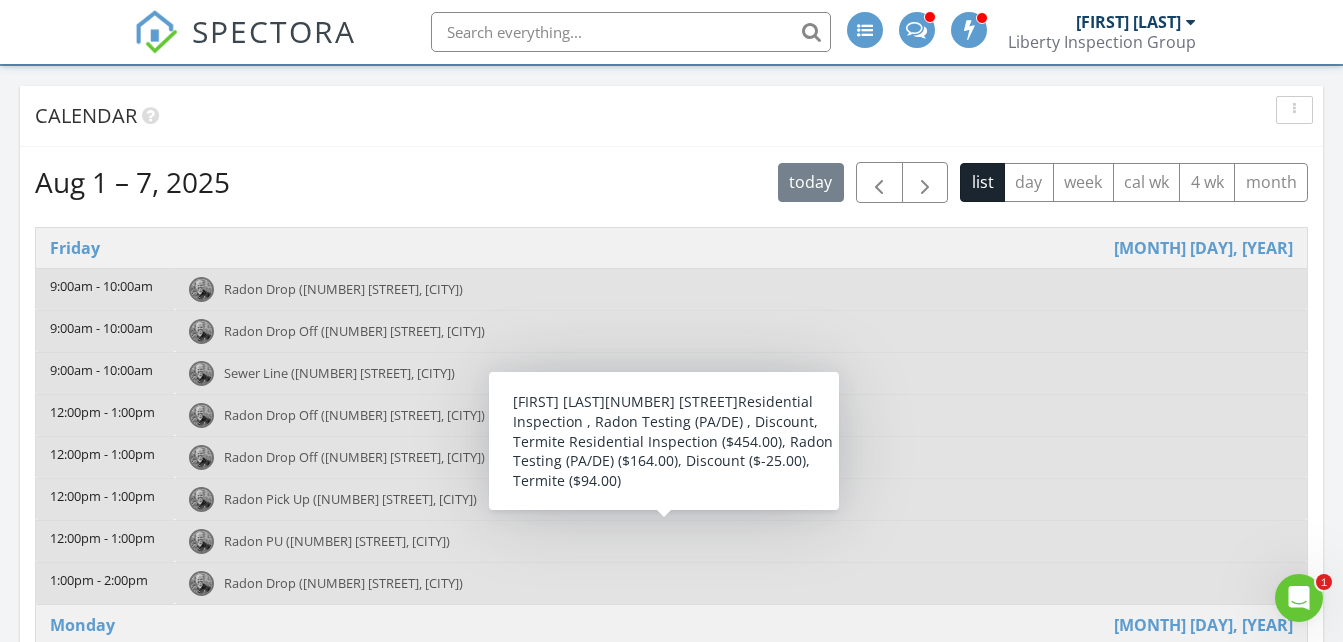 click on "Radon PU (2518 Marvine Ave, Drexel Hill)" at bounding box center [337, 541] 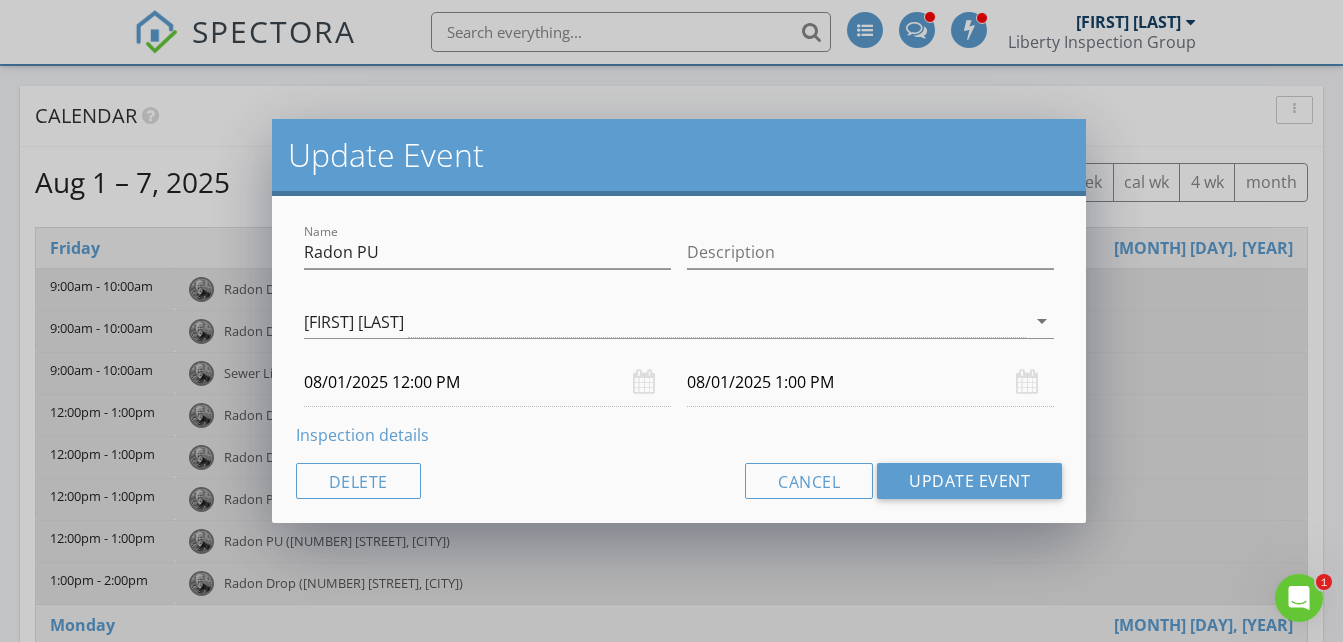 click on "Inspection details" at bounding box center [362, 435] 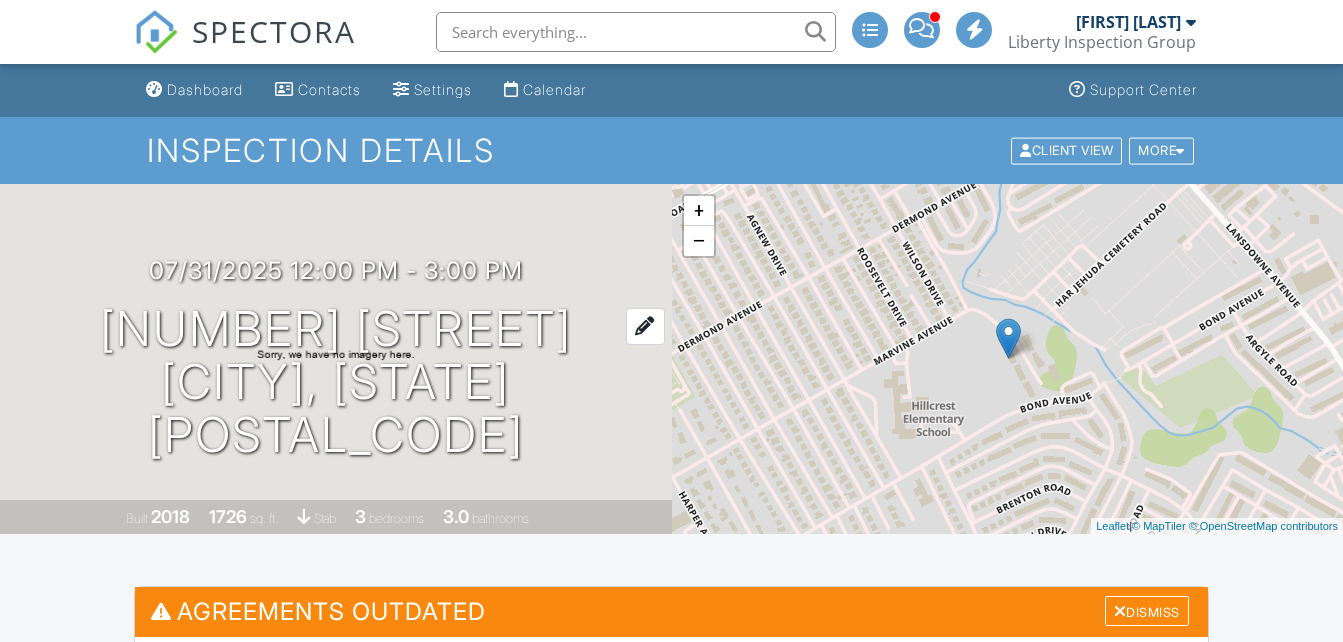 scroll, scrollTop: 0, scrollLeft: 0, axis: both 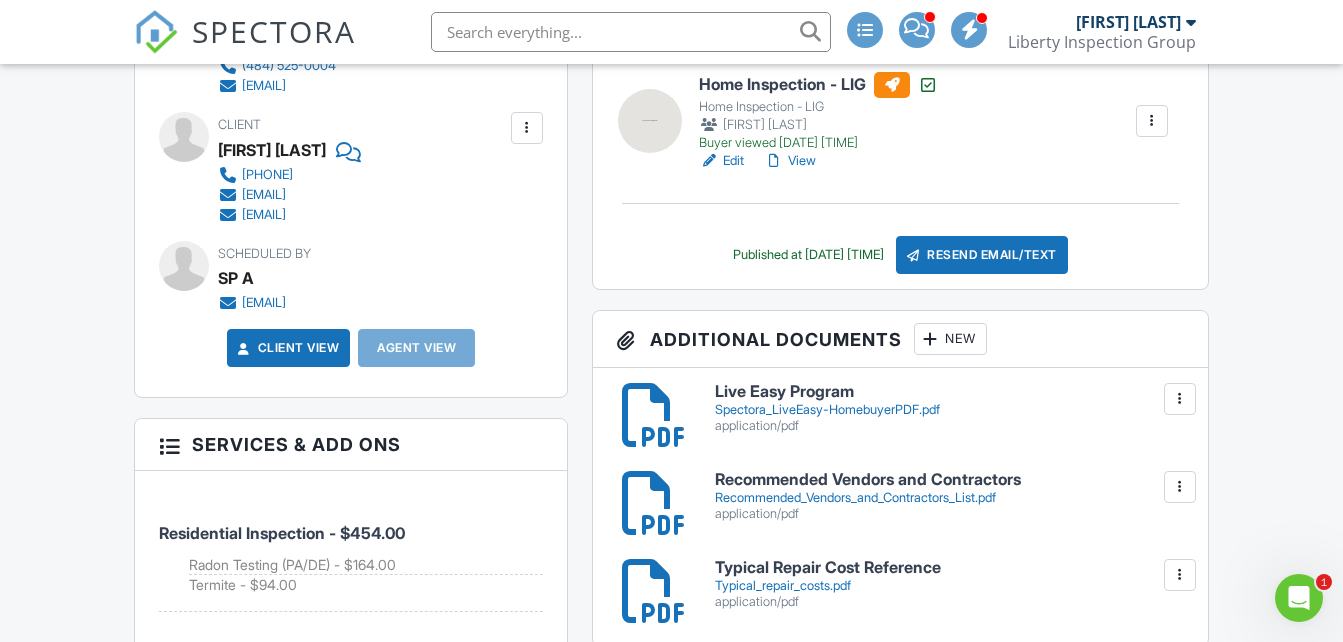 click on "New" at bounding box center [950, 339] 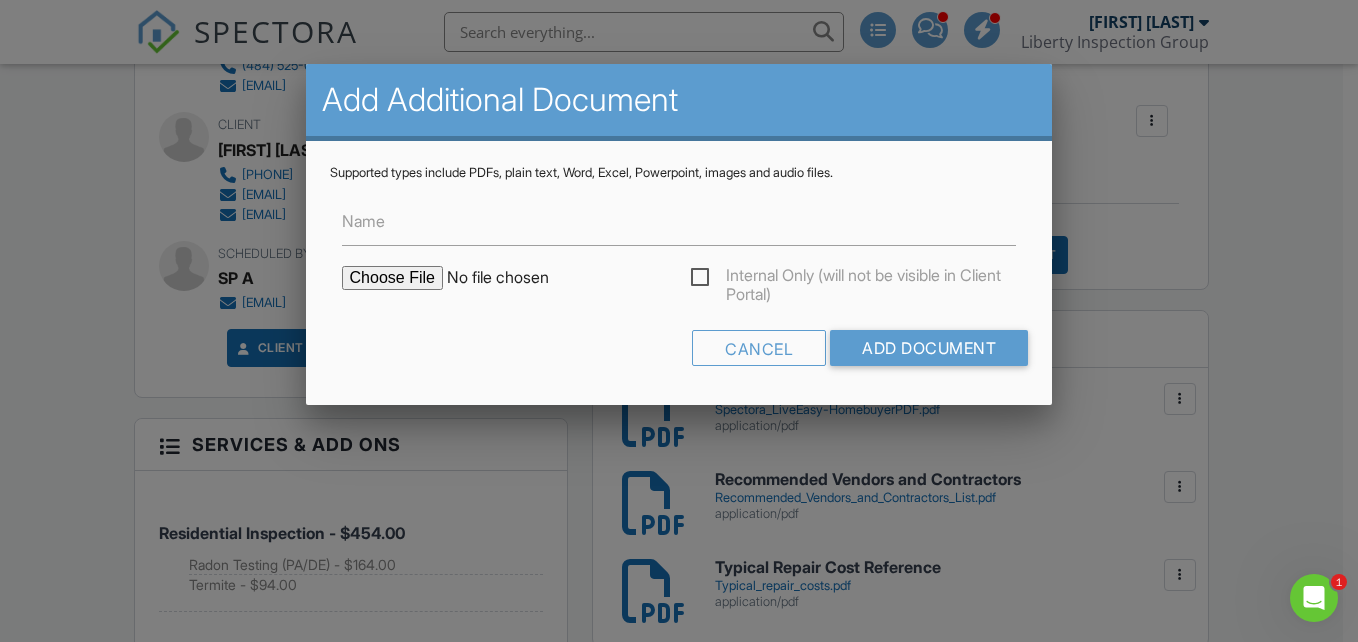 click at bounding box center (512, 278) 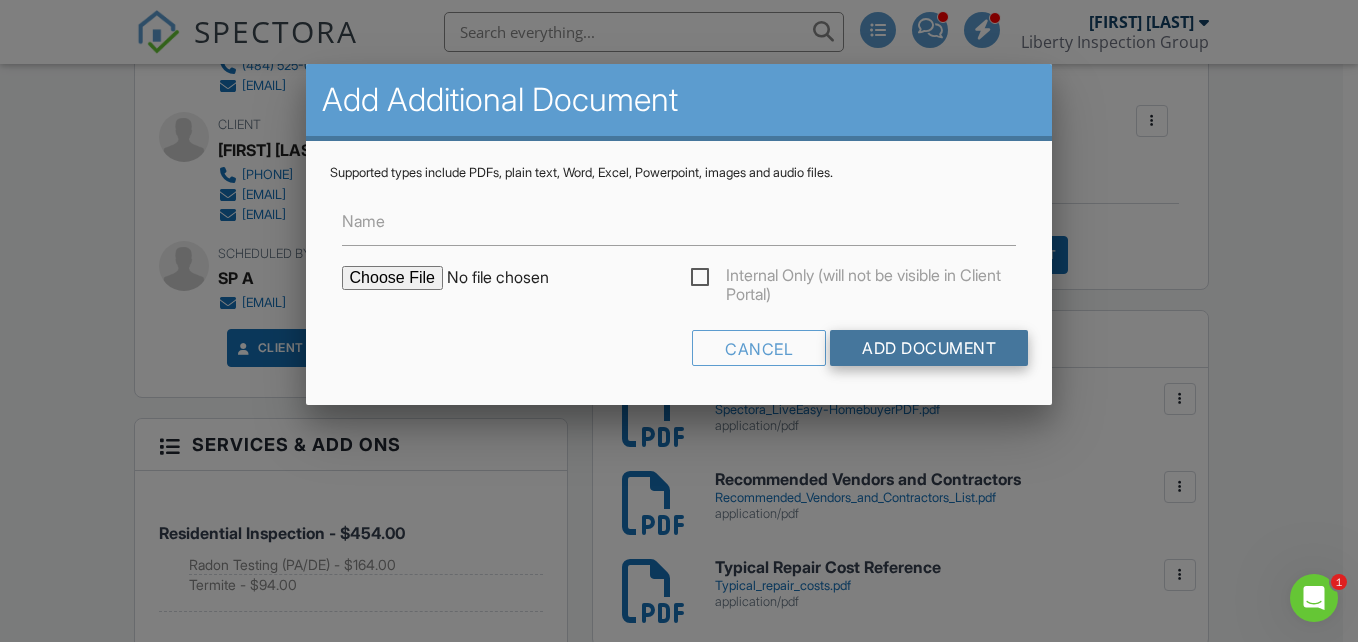 click on "Add Document" at bounding box center (929, 348) 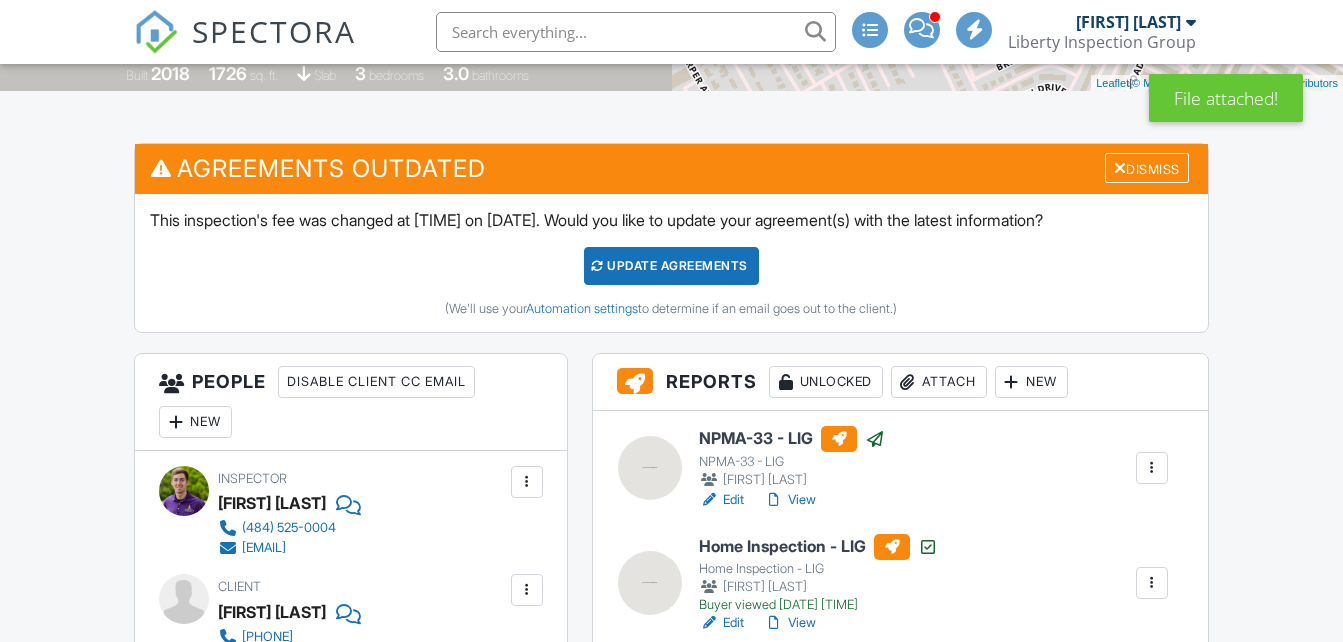 scroll, scrollTop: 1017, scrollLeft: 0, axis: vertical 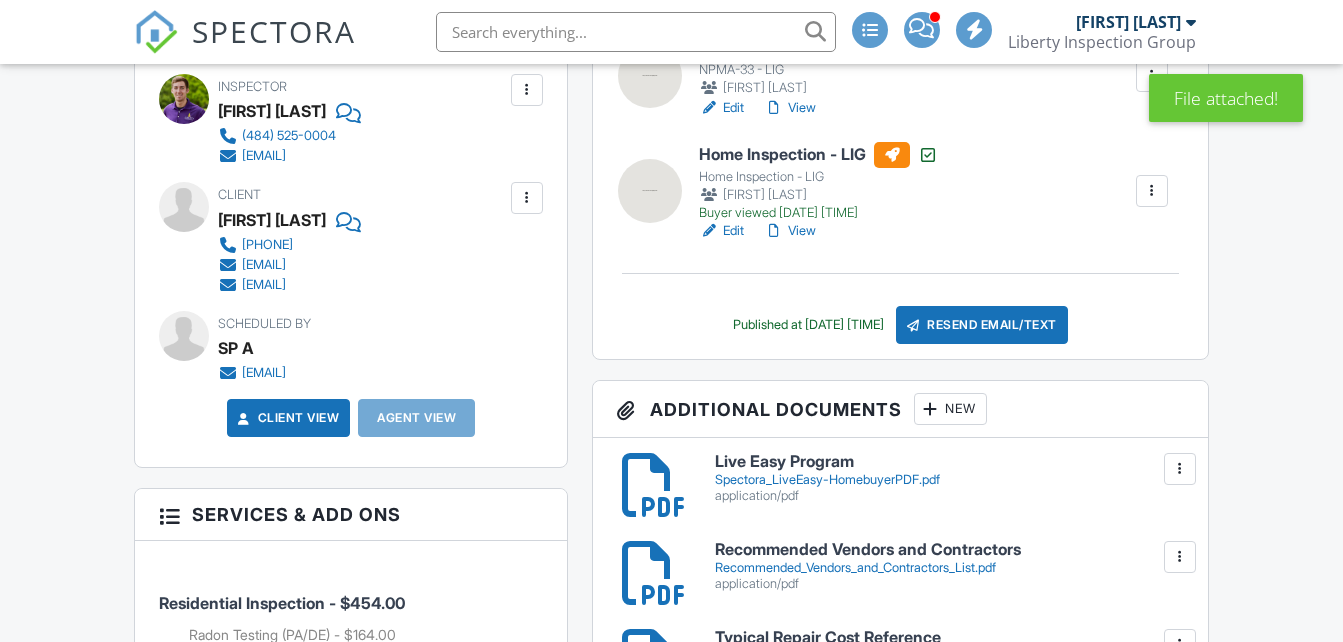 click on "Resend Email/Text" at bounding box center [982, 325] 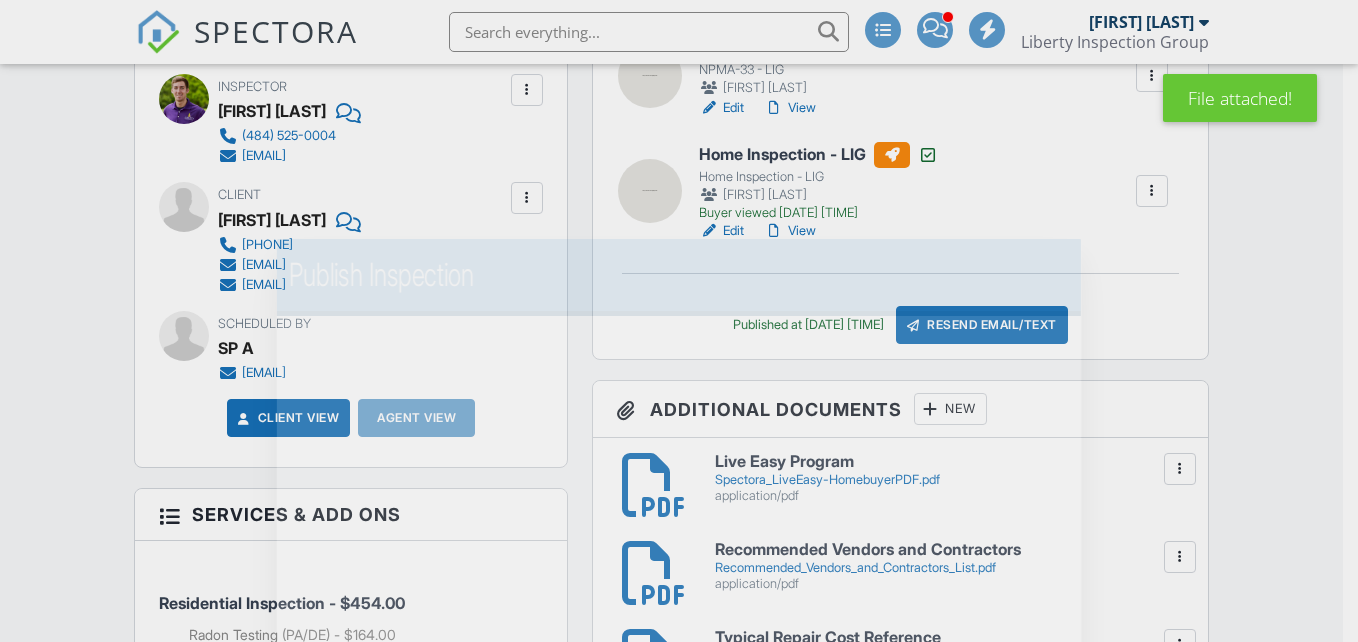 scroll, scrollTop: 0, scrollLeft: 0, axis: both 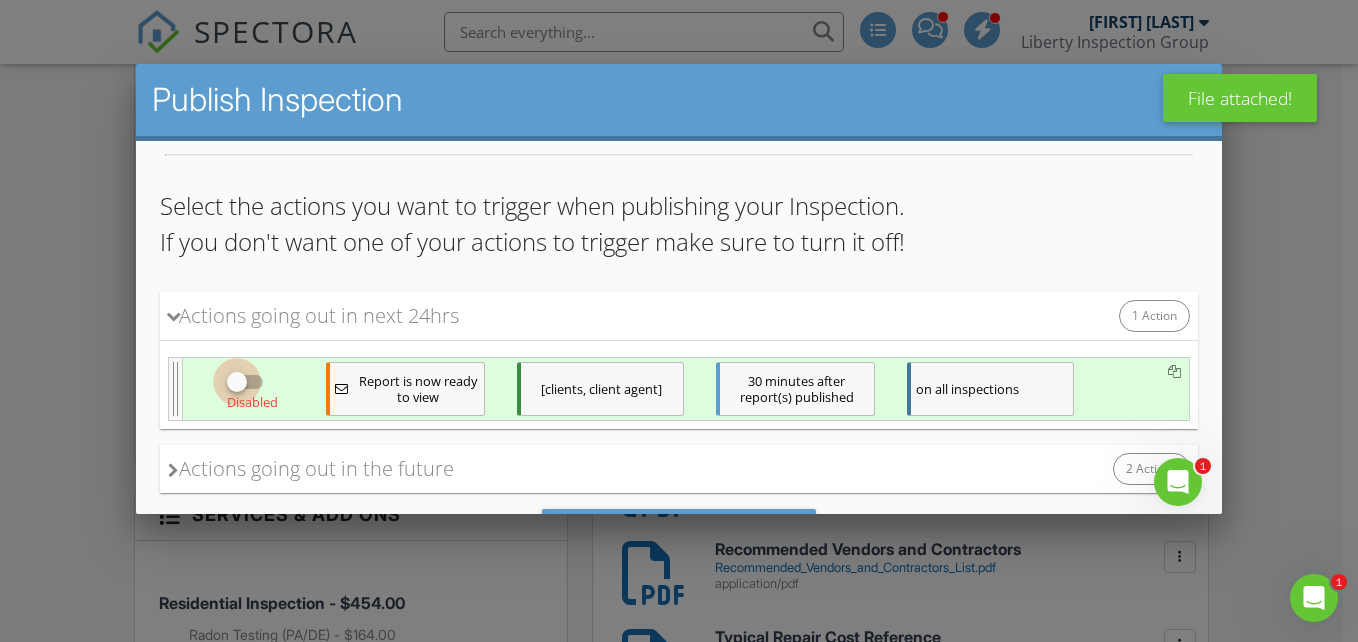 click at bounding box center [236, 382] 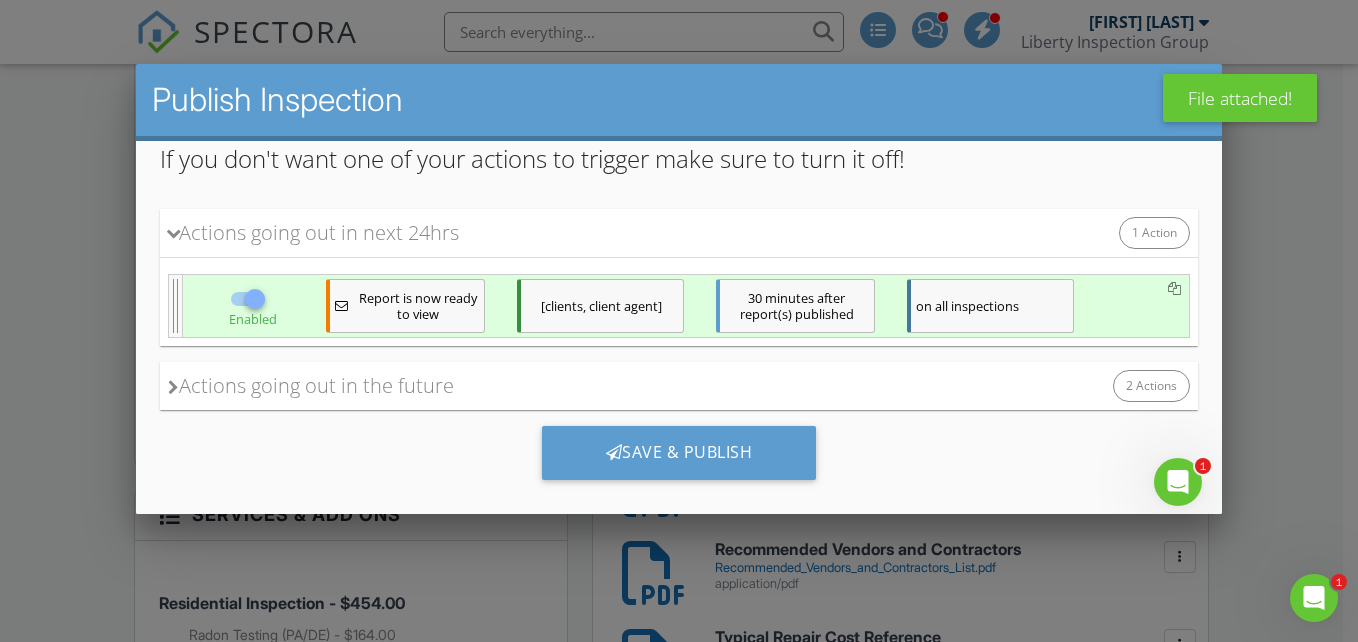 scroll, scrollTop: 239, scrollLeft: 0, axis: vertical 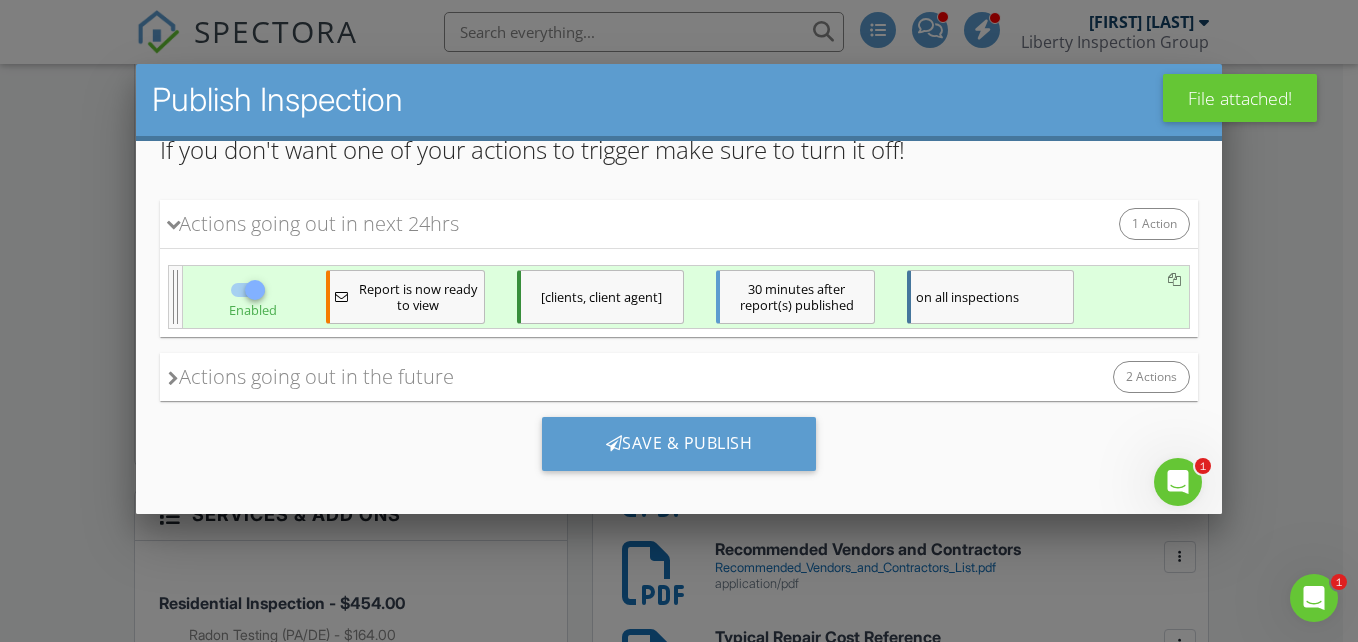 drag, startPoint x: 1193, startPoint y: 341, endPoint x: 1343, endPoint y: 578, distance: 280.47995 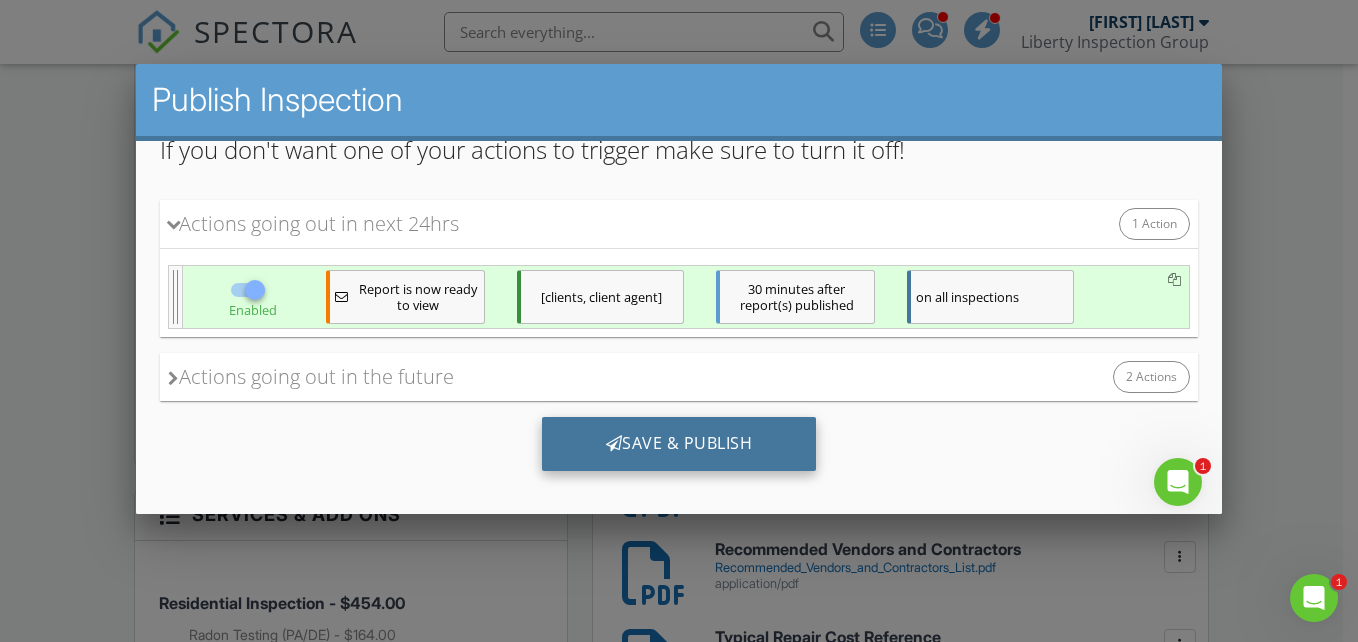 click on "Save & Publish" at bounding box center (678, 444) 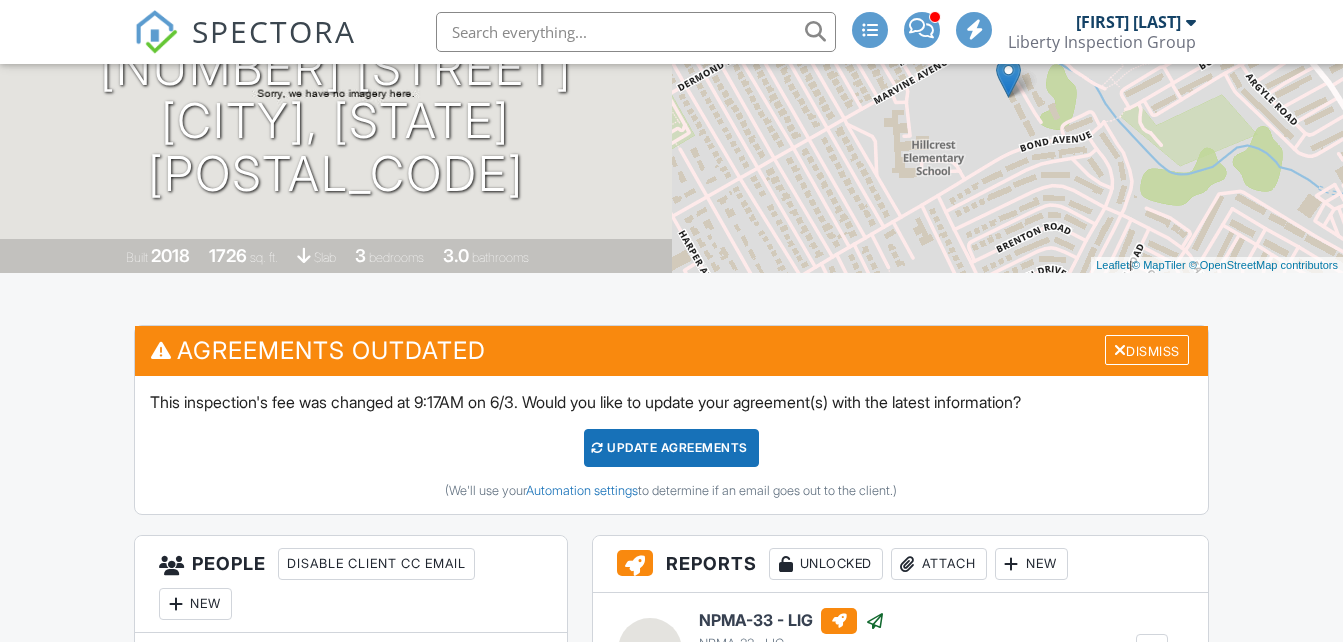 scroll, scrollTop: 539, scrollLeft: 0, axis: vertical 